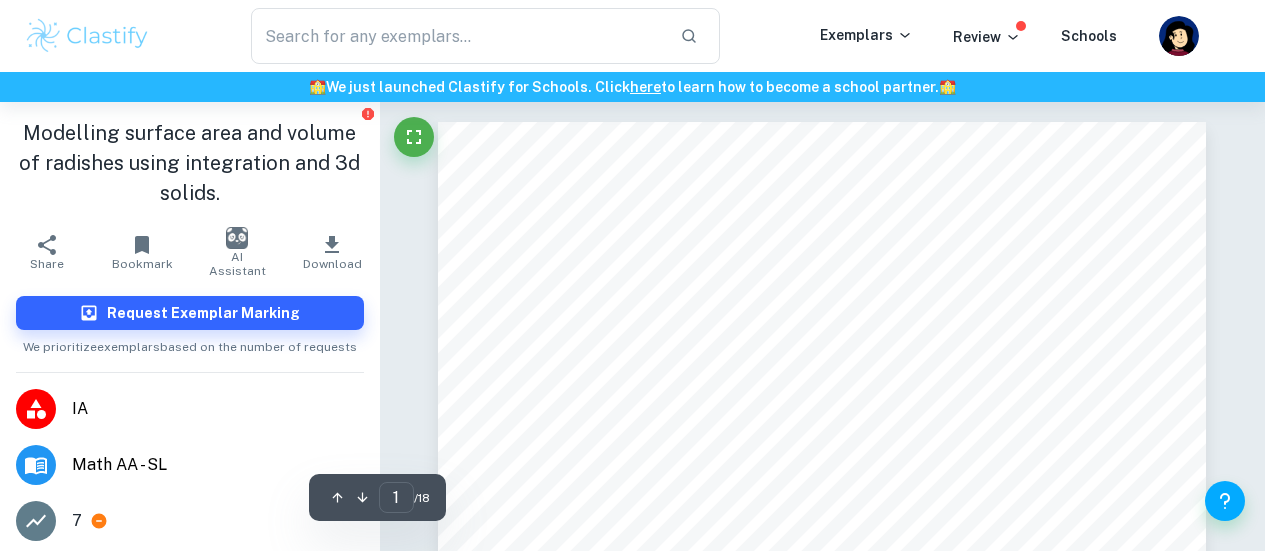 scroll, scrollTop: 317, scrollLeft: 0, axis: vertical 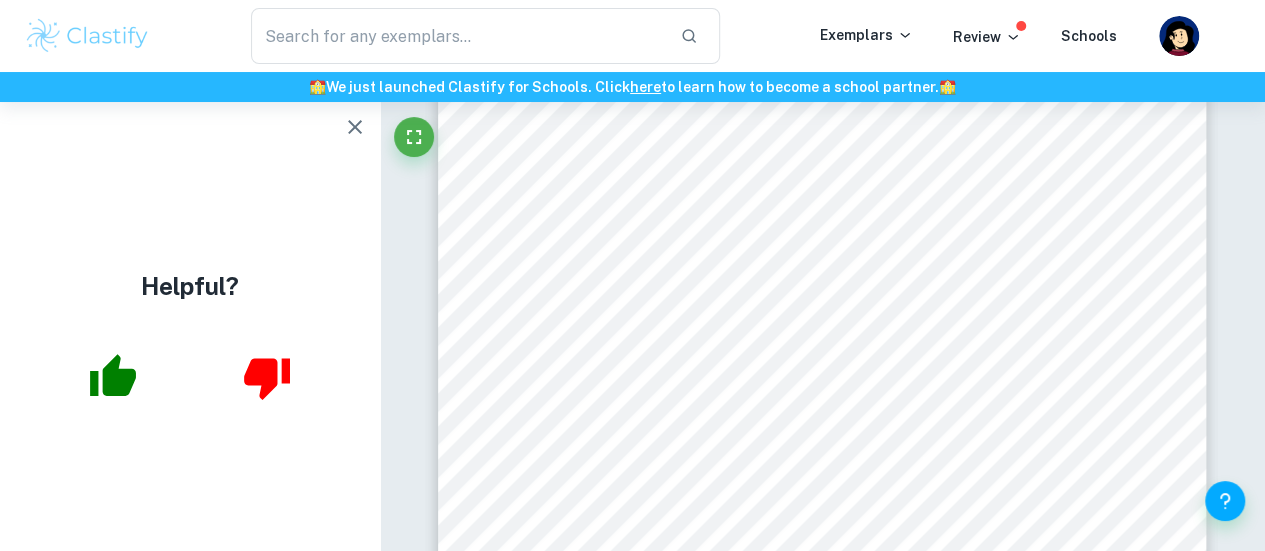 click on "Mathematics Analysis and Approaches SL Internal Assessment: Modeling a graphic of the character   Totoro   using mathematical functions Pages: 19" at bounding box center [822, 506] 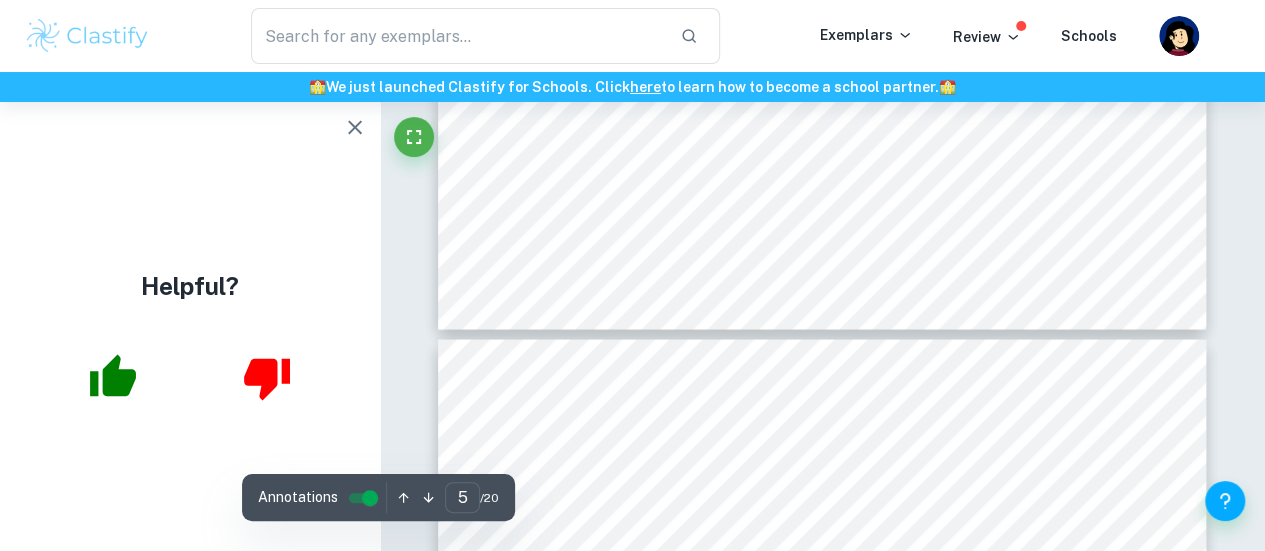 scroll, scrollTop: 5379, scrollLeft: 0, axis: vertical 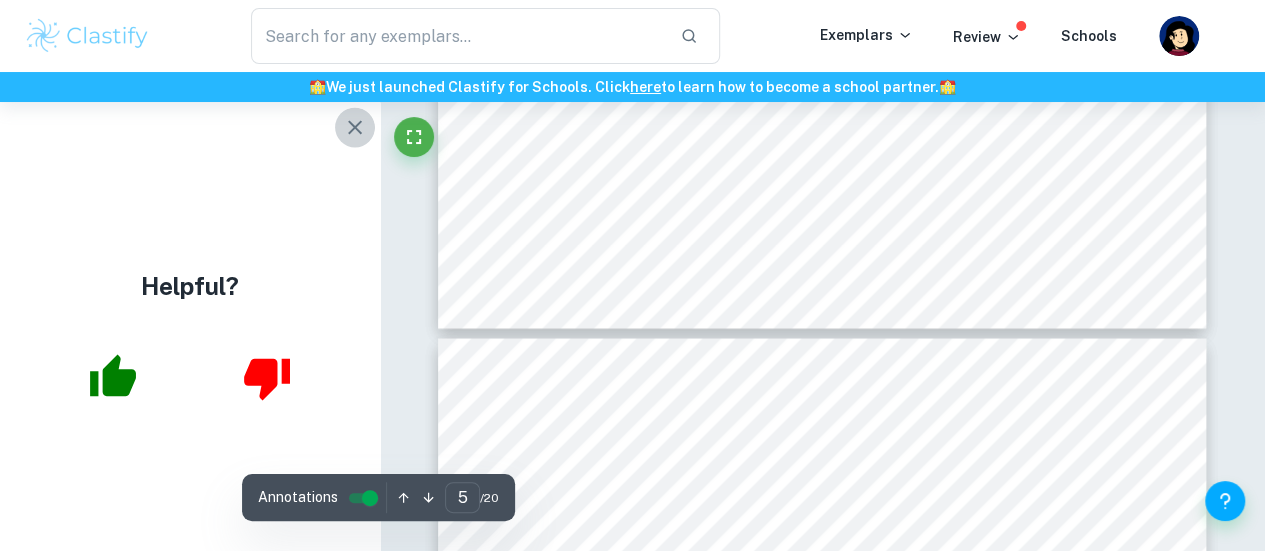 click 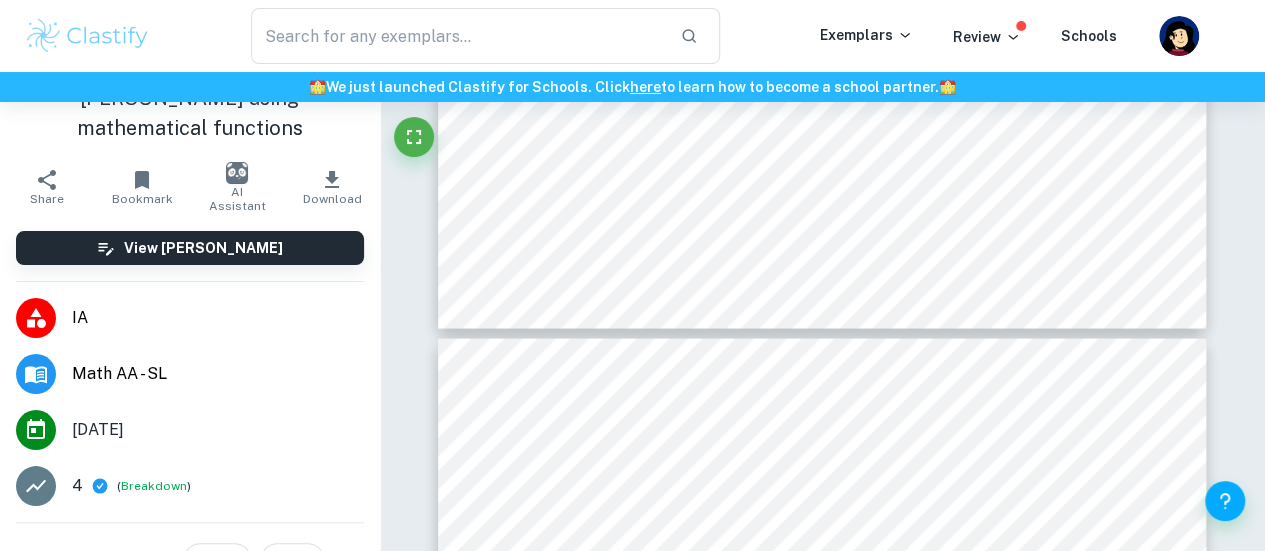 scroll, scrollTop: 69, scrollLeft: 0, axis: vertical 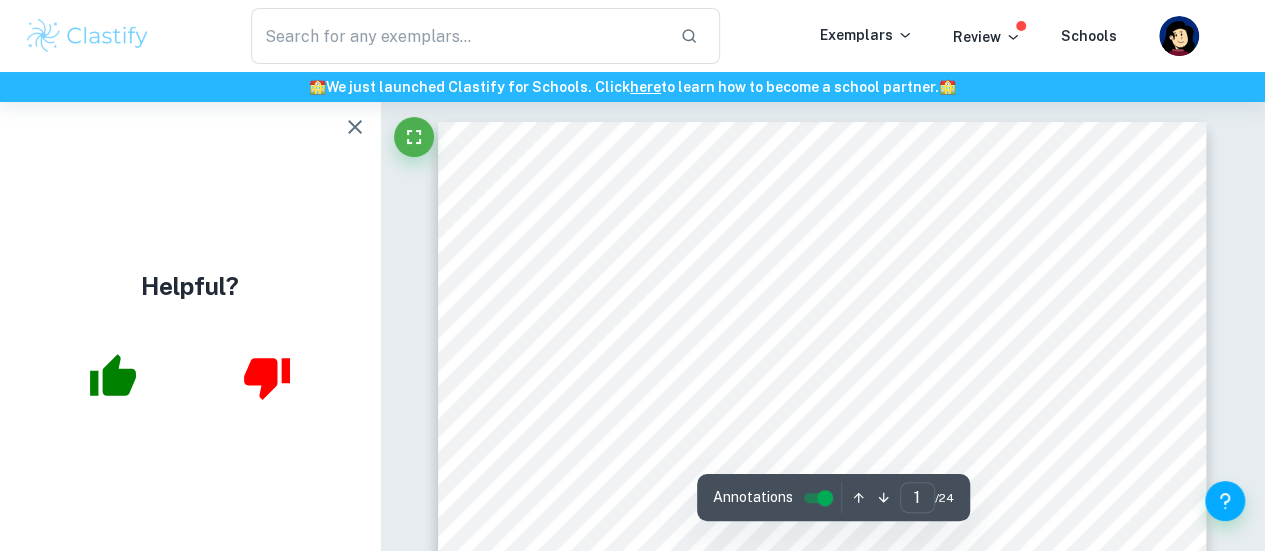 click 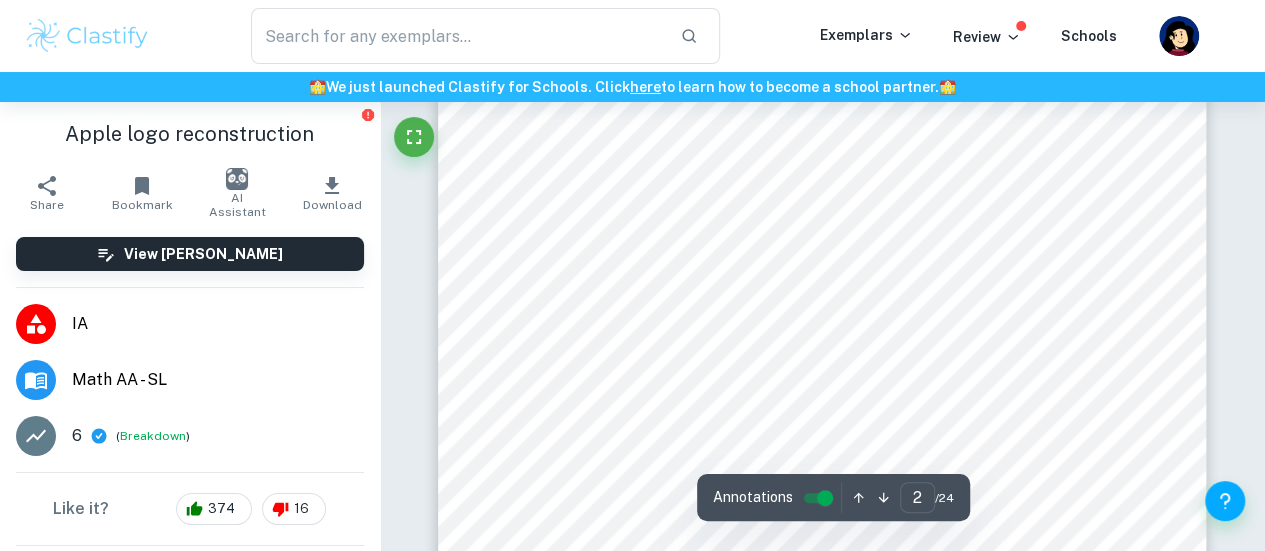 scroll, scrollTop: 1841, scrollLeft: 0, axis: vertical 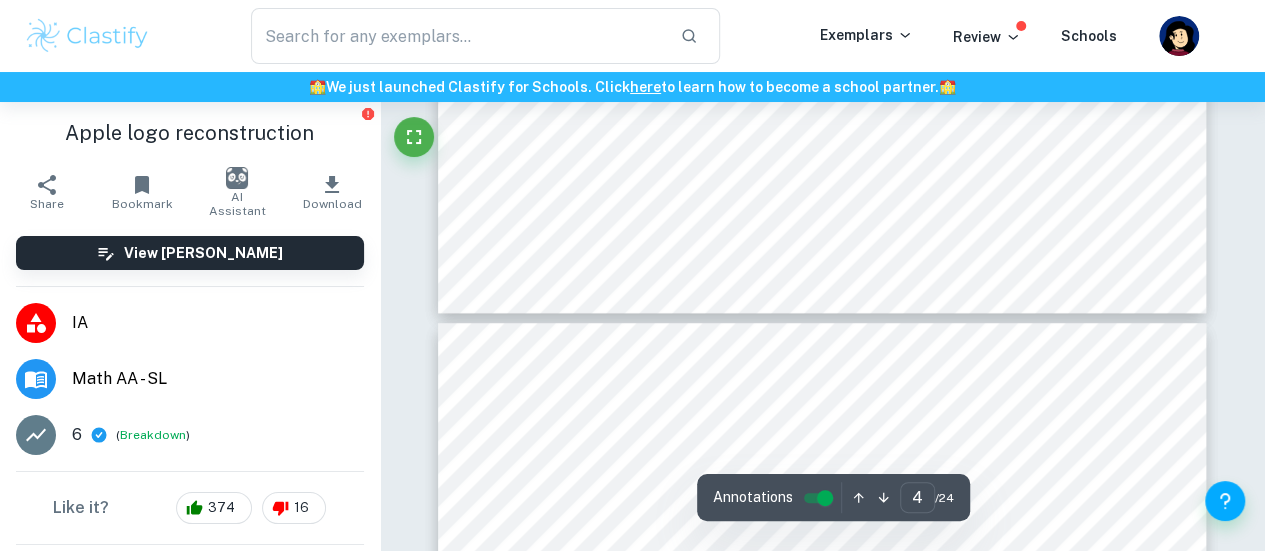 type on "5" 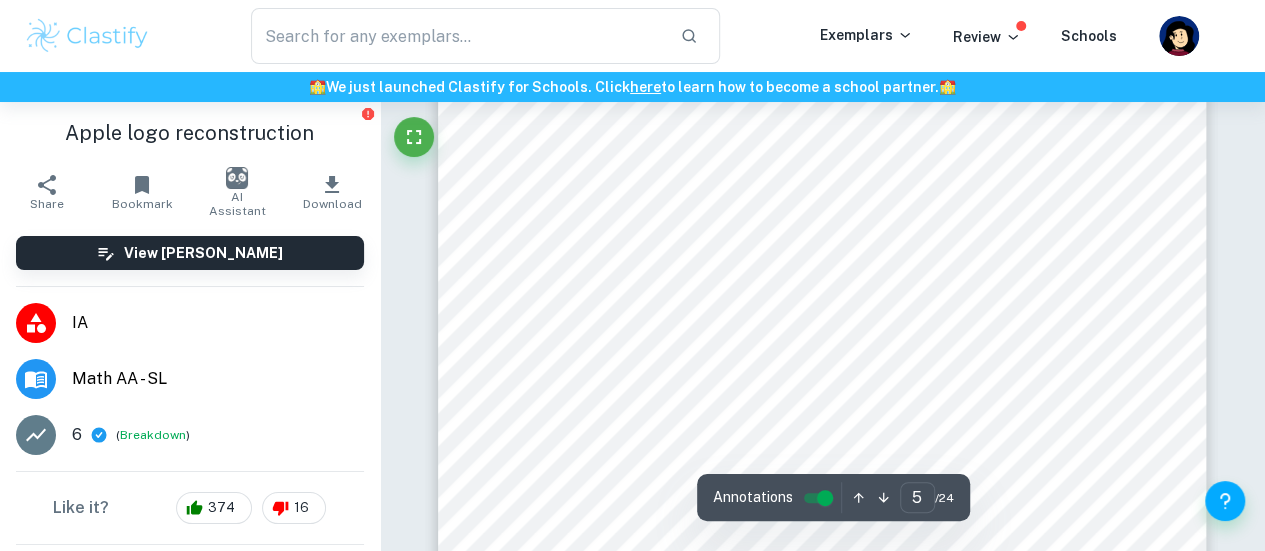 scroll, scrollTop: 4863, scrollLeft: 0, axis: vertical 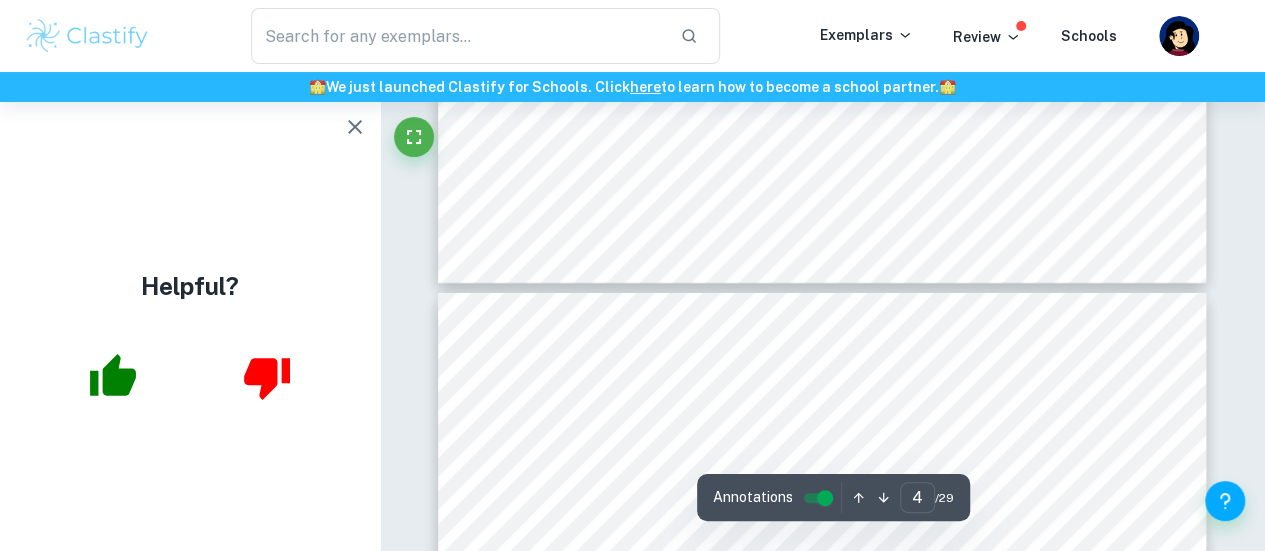 type on "3" 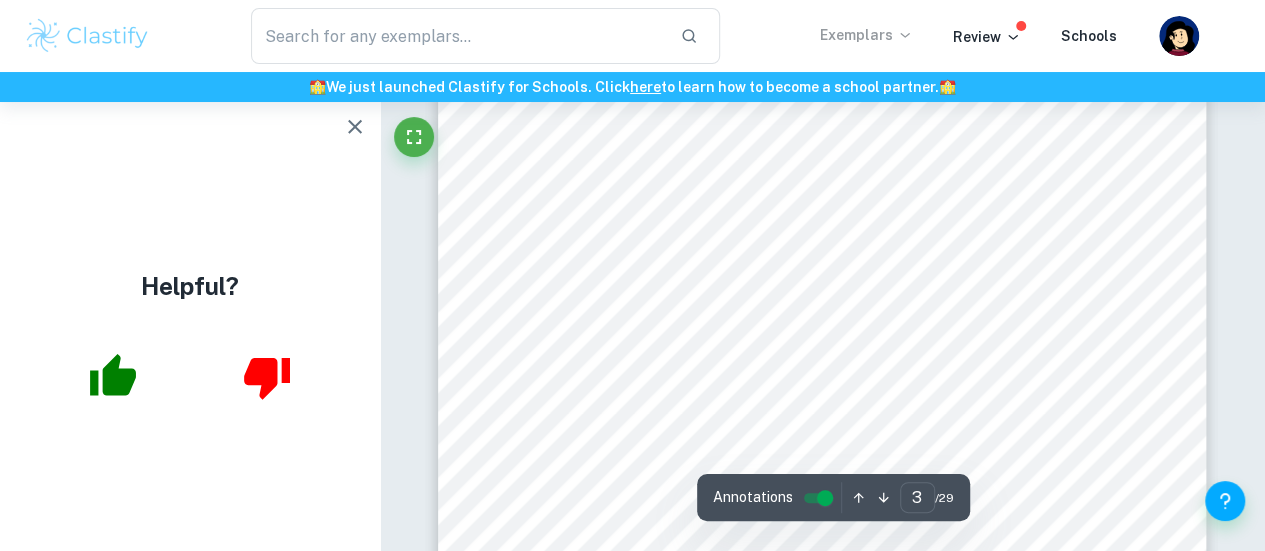 scroll, scrollTop: 2771, scrollLeft: 0, axis: vertical 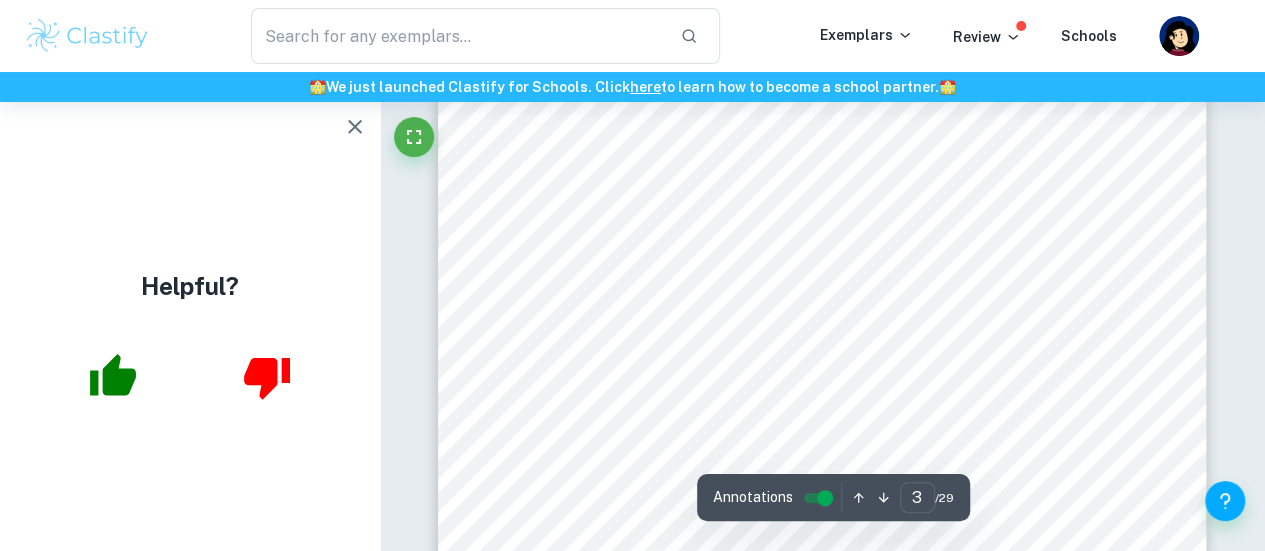 click at bounding box center [355, 127] 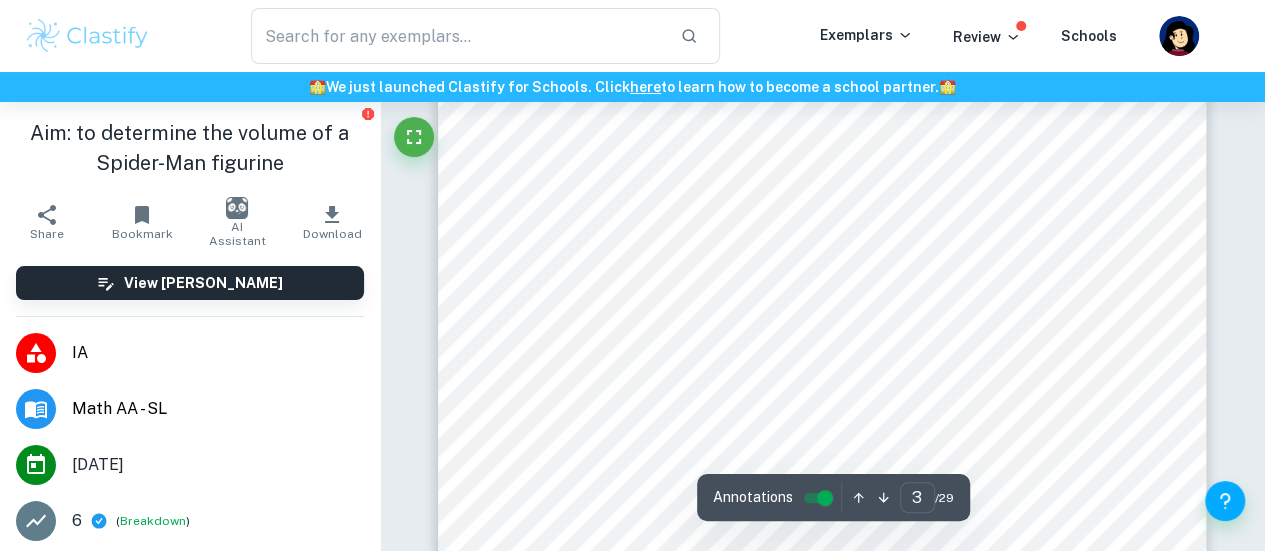 scroll, scrollTop: 2494, scrollLeft: 0, axis: vertical 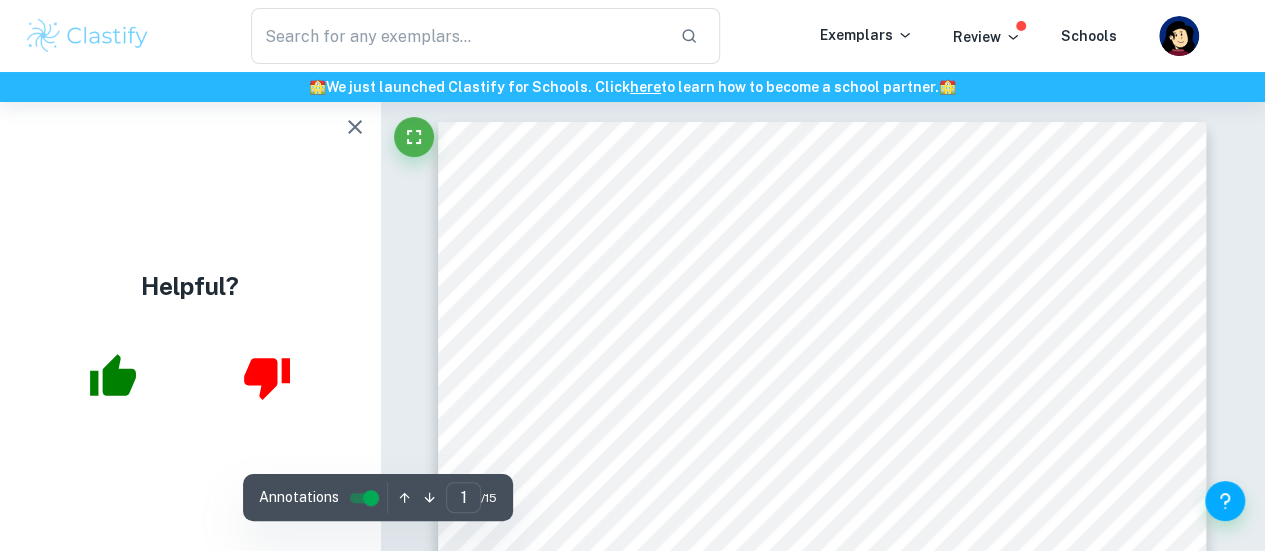 click 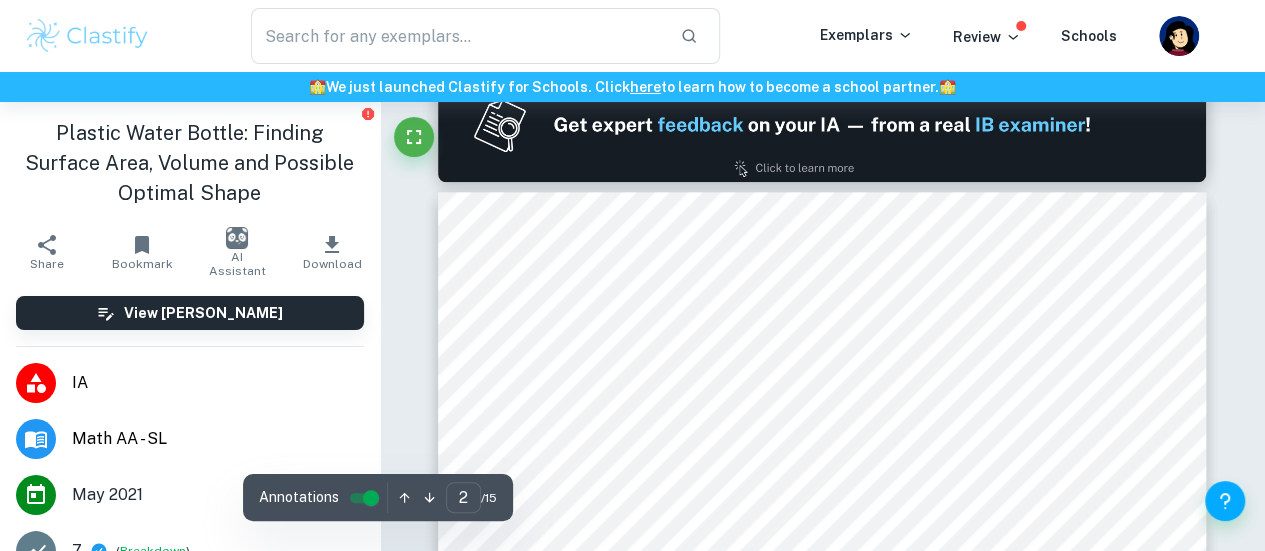 scroll, scrollTop: 1176, scrollLeft: 0, axis: vertical 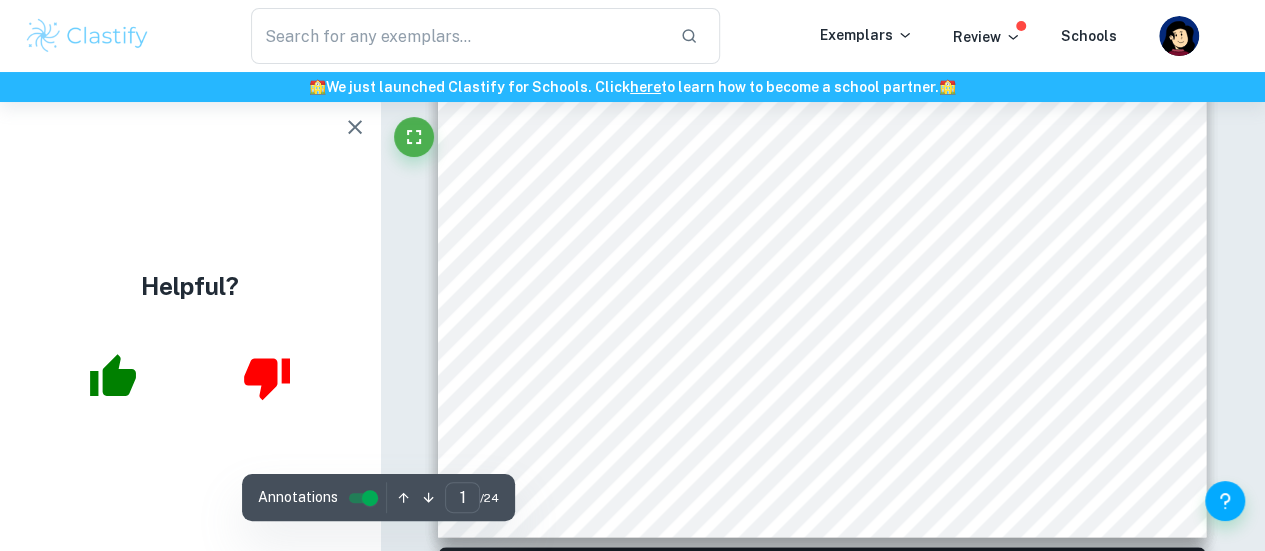 click 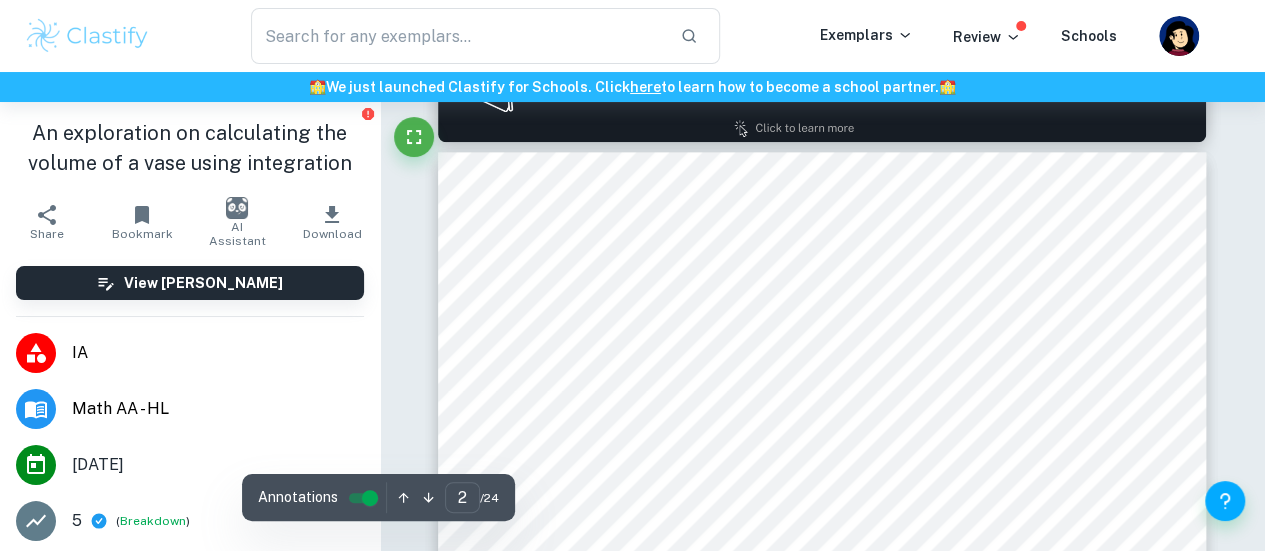 scroll, scrollTop: 1192, scrollLeft: 0, axis: vertical 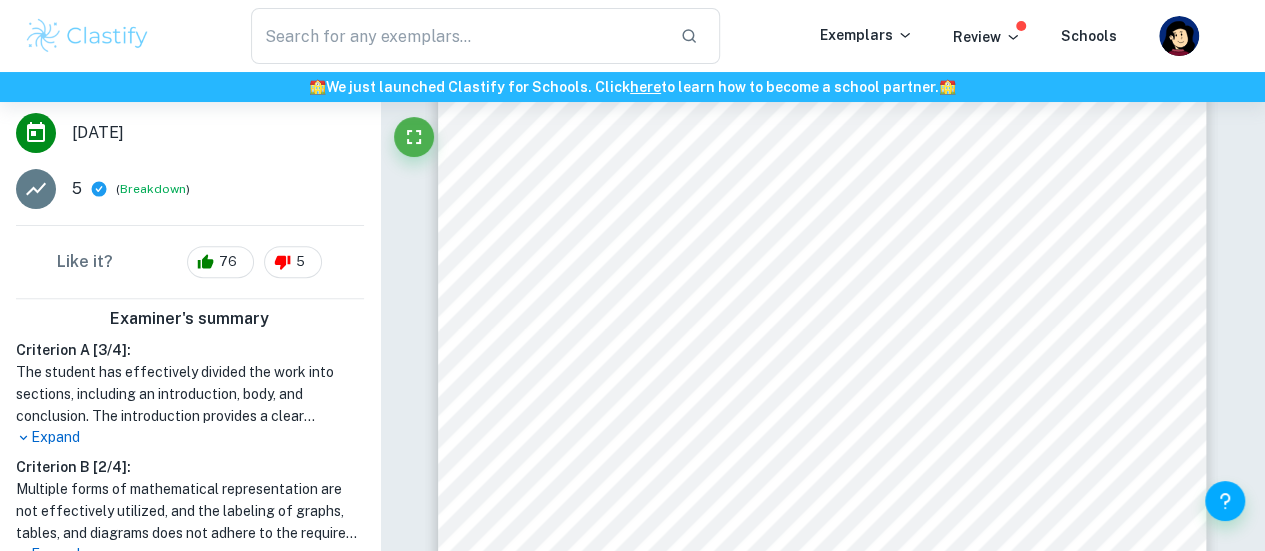 click on "1 Introduction We have plenty of vases at home, and I have always been curious about how one can measure such an irregular shape. I am curious about how I could accurately model a vase 9s shape and its volume by mathematical means. After I learnt about a variety of trigonometric functions in class, I started to see a similarity between those curves and my vases. So I decided to dedicate this investigation to expand my knowledge on how trigonometric functions can be used in the realm of volume calculation, by exploring how the volume of one of my vases can be calculated. By undertaking this investigation I hope to gain insight into how the volume of irregular shapes can be calculated with the help of functions, and the difficulties that arise along the way. Methods I will use Since the vase (shown in Picture 1) is symmetrical, I will calculate the volume of revolution about the    -axis via integration. 1 . Picture - The vase that I will calculate the volume of" at bounding box center [822, 379] 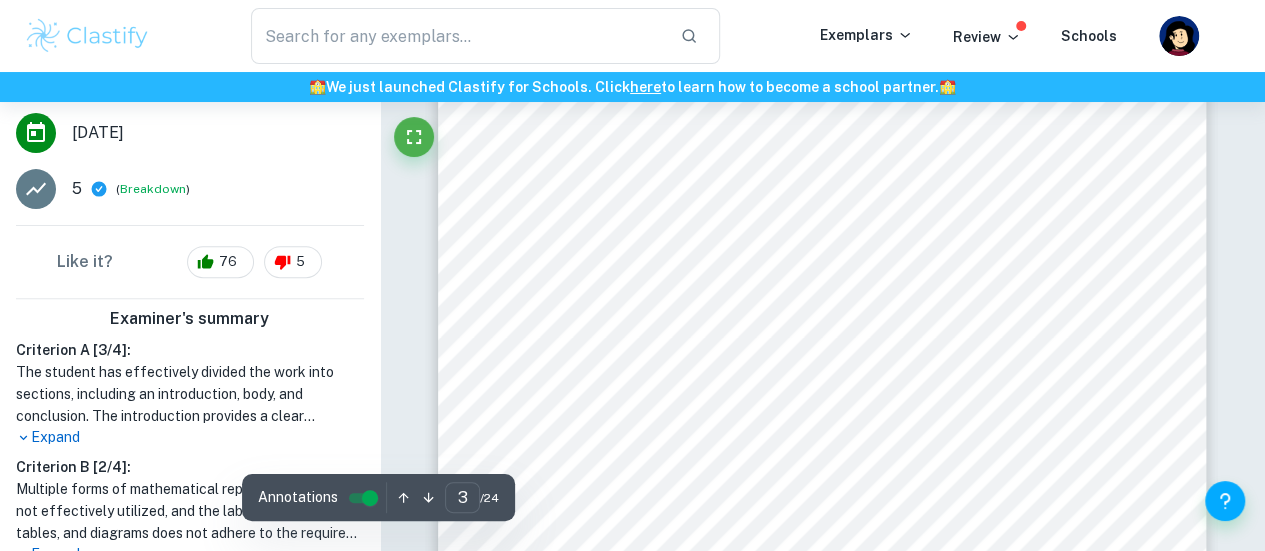 scroll, scrollTop: 2603, scrollLeft: 0, axis: vertical 